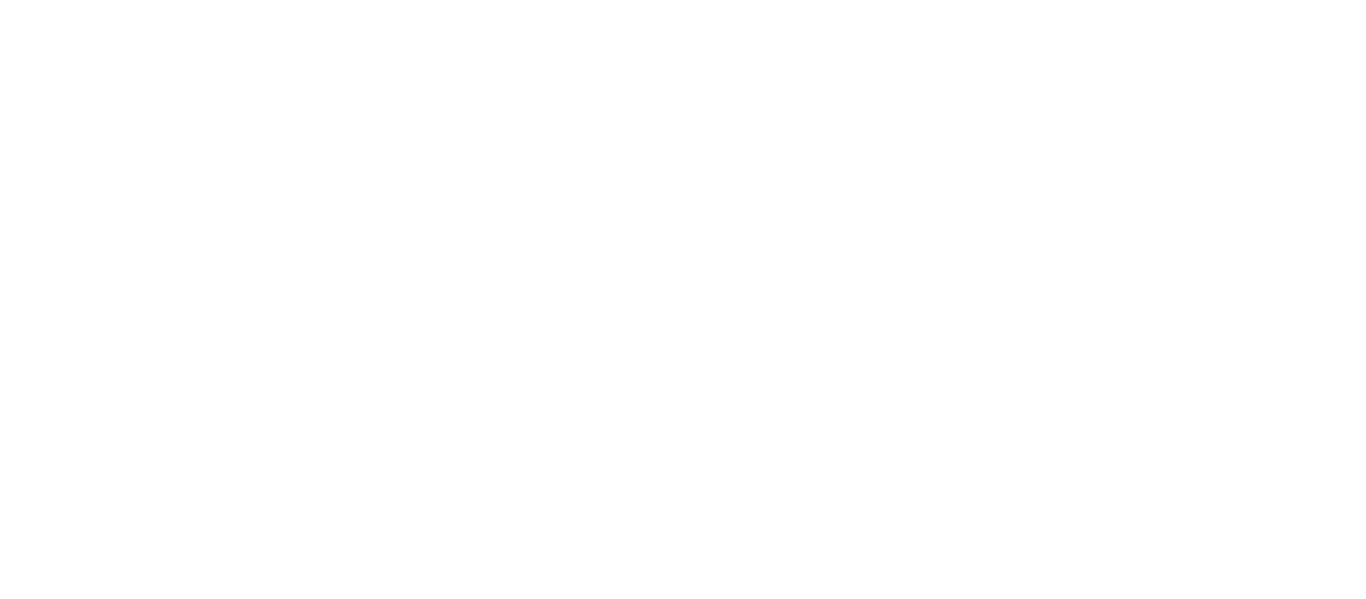 scroll, scrollTop: 0, scrollLeft: 0, axis: both 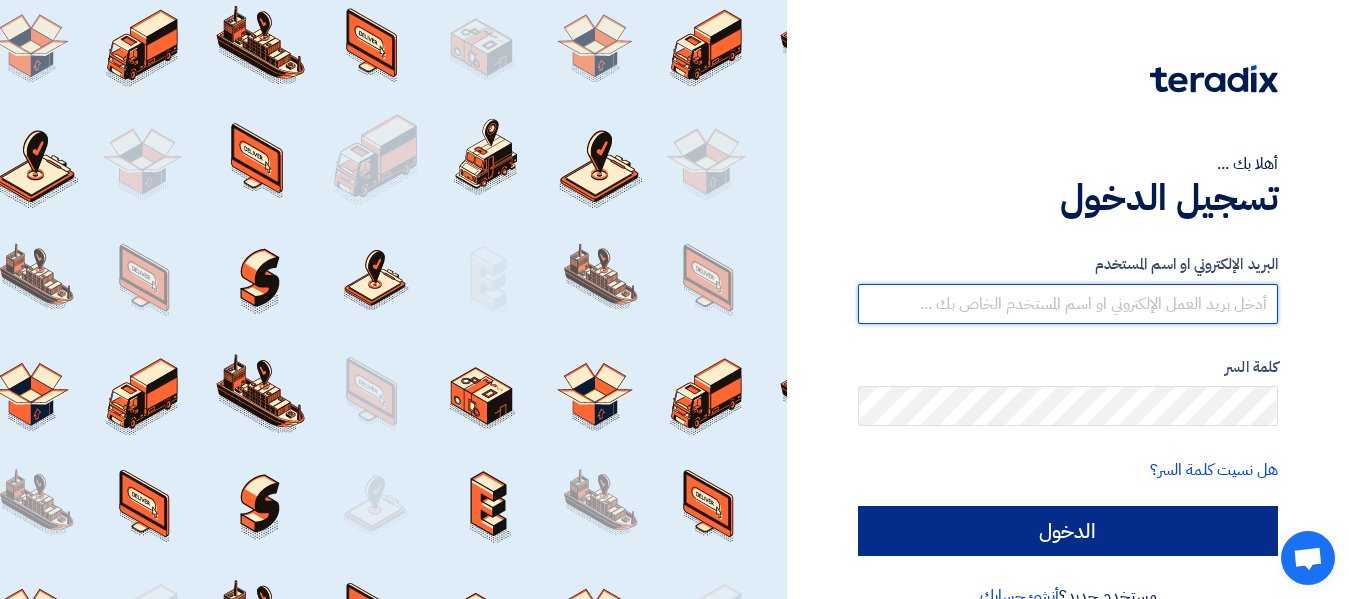 type on "[EMAIL]" 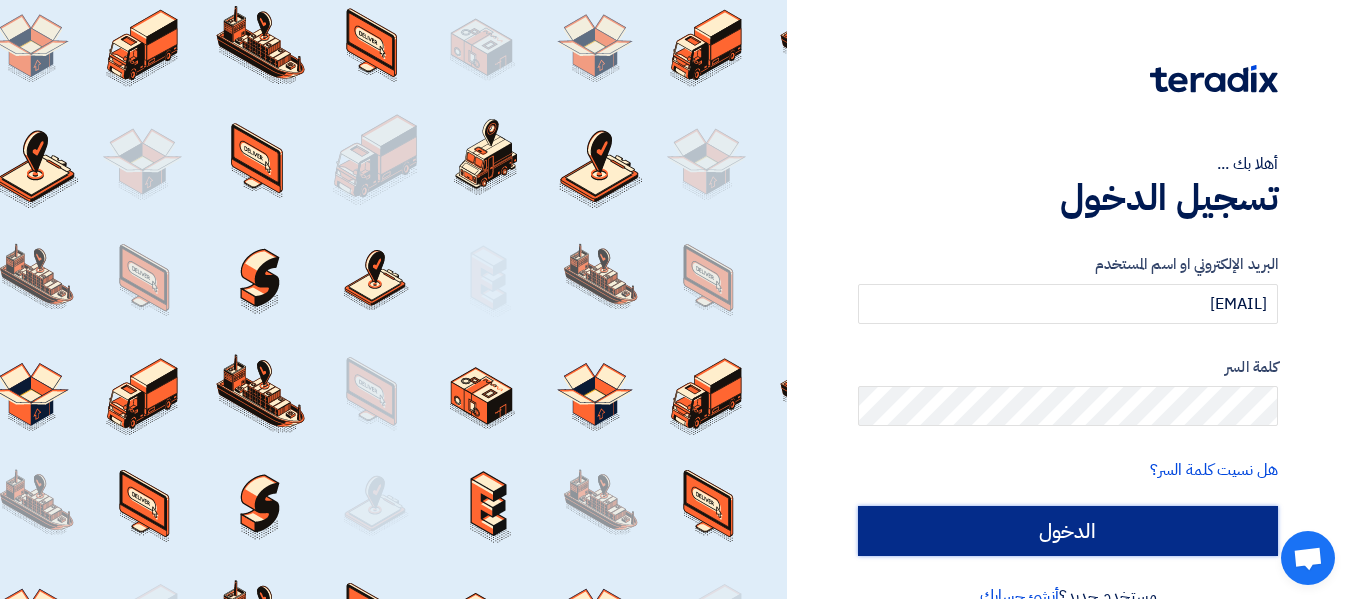 click on "الدخول" 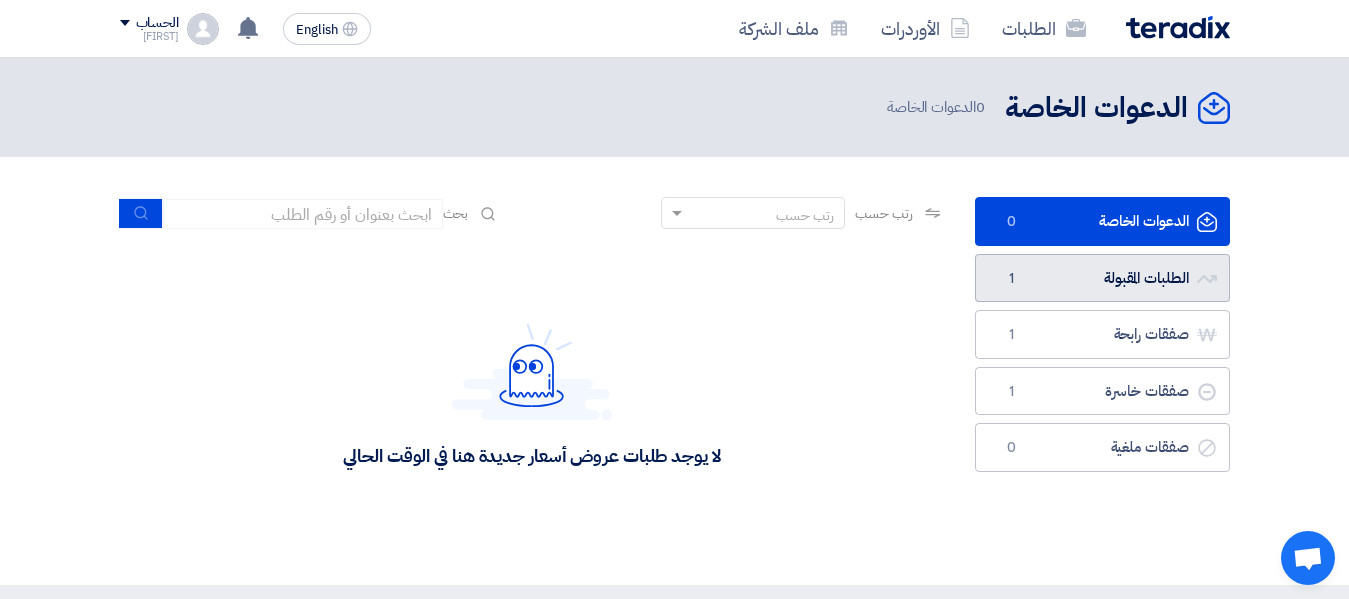 click on "الطلبات المقبولة
الطلبات المقبولة
1" 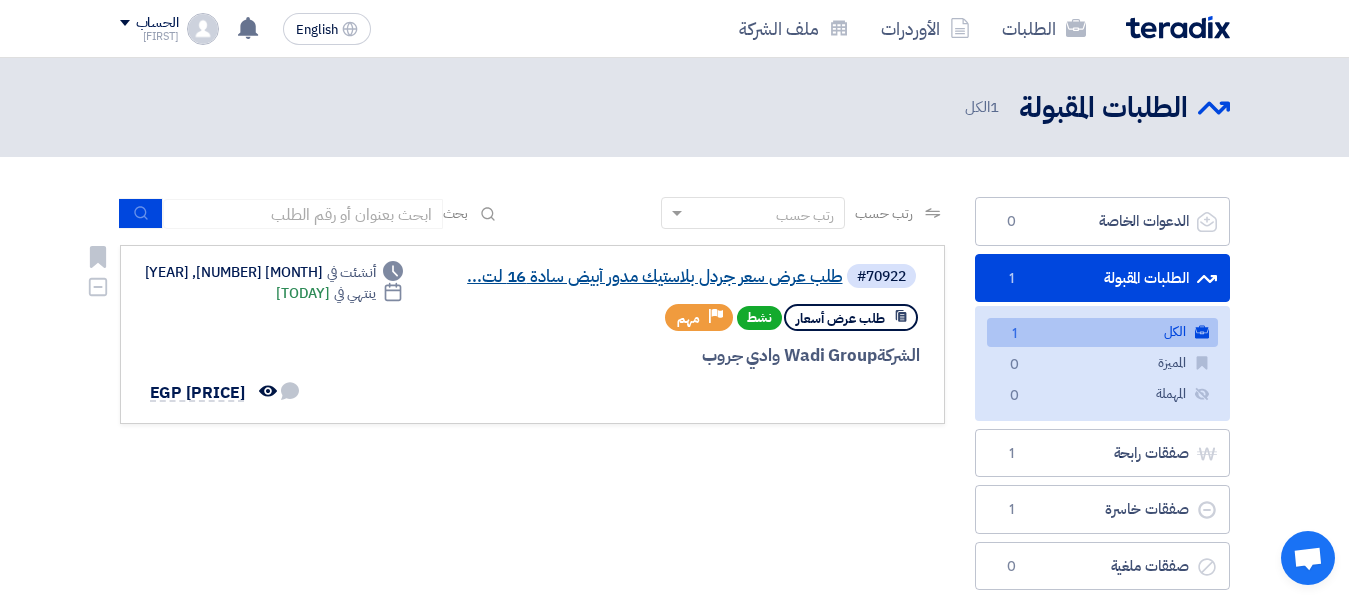 click on "طلب عرض سعر جردل بلاستيك مدور أبيض سادة 16 لت..." 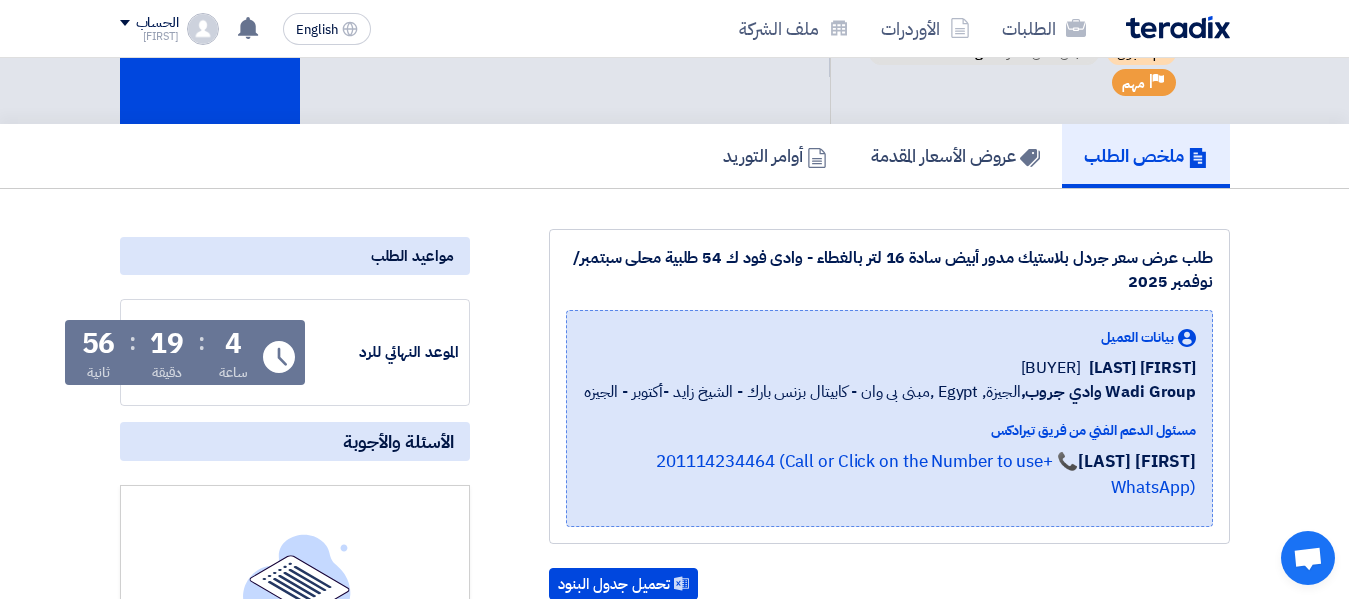 scroll, scrollTop: 0, scrollLeft: 0, axis: both 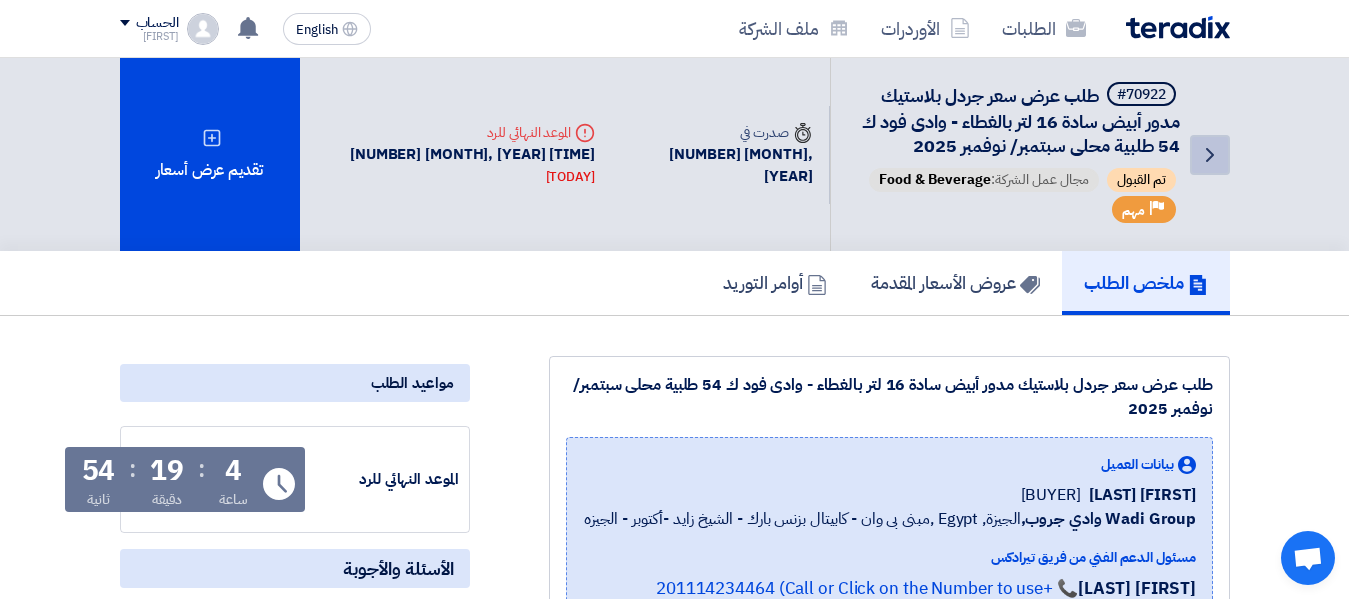 click on "Back" 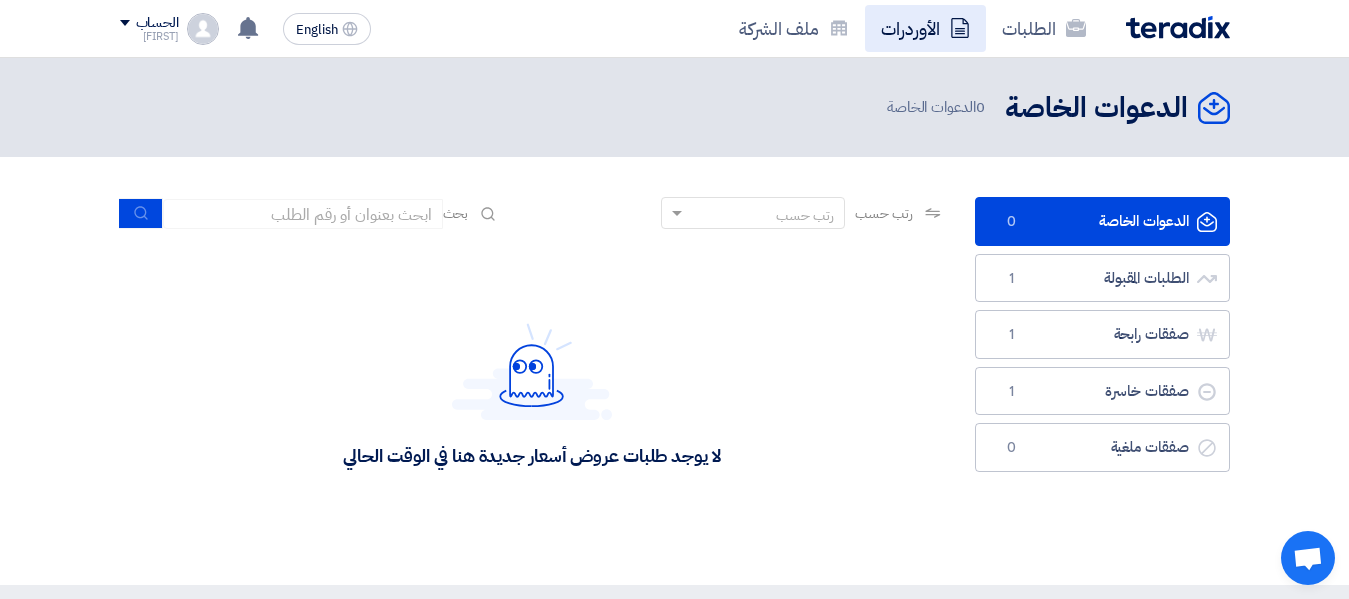 click on "الأوردرات" 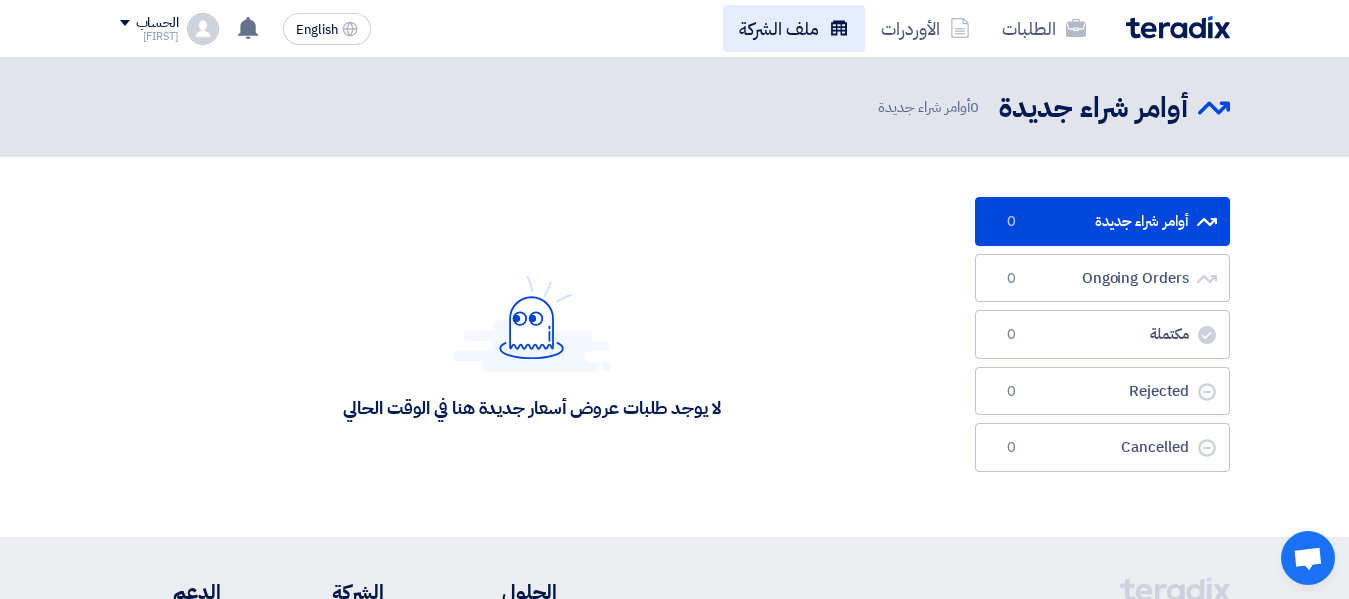 click on "ملف الشركة" 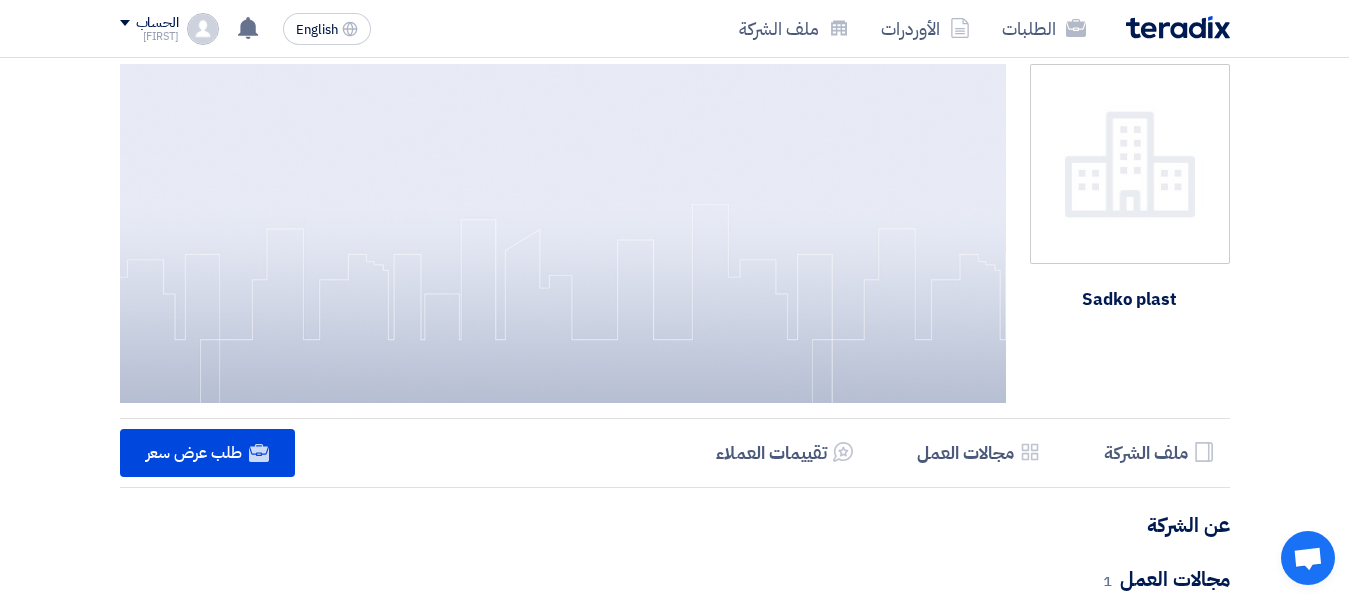scroll, scrollTop: 0, scrollLeft: 0, axis: both 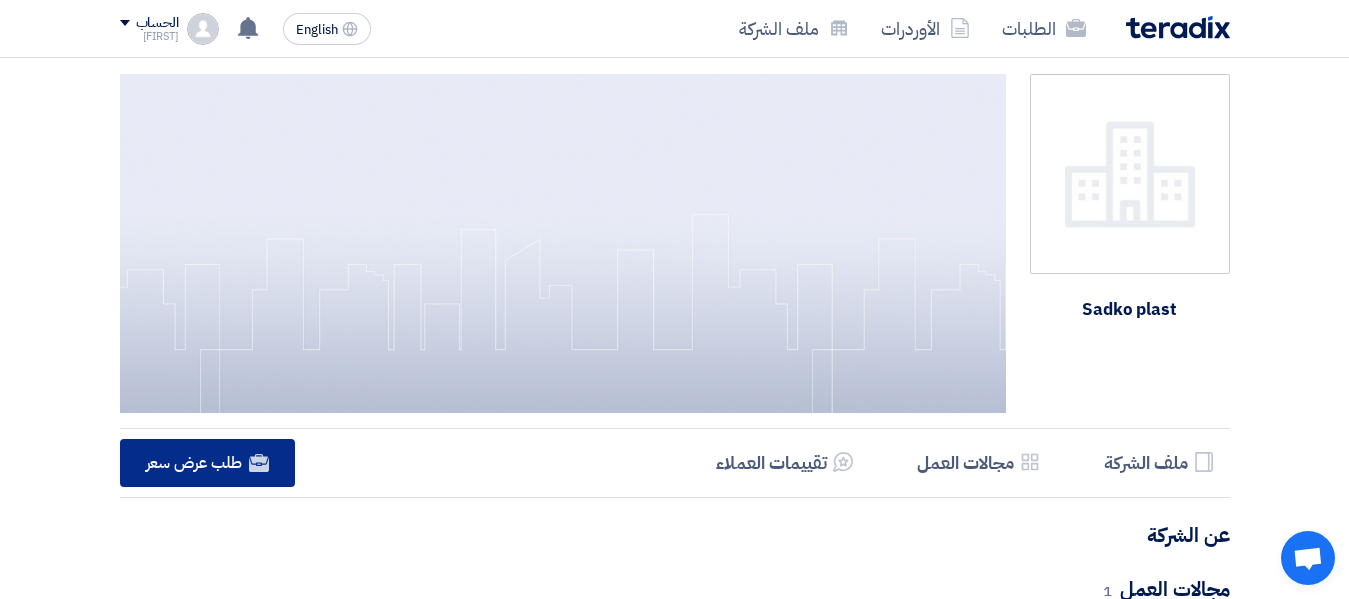 click on "طلب عرض سعر" 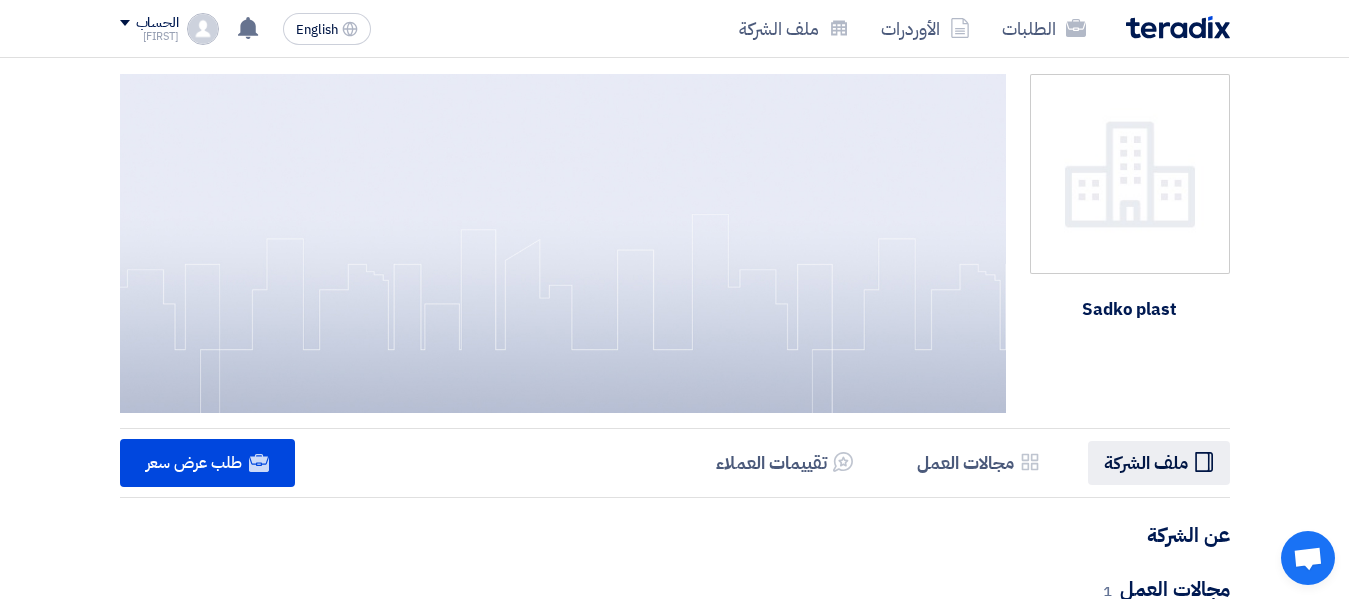 click on "ملف الشركة" 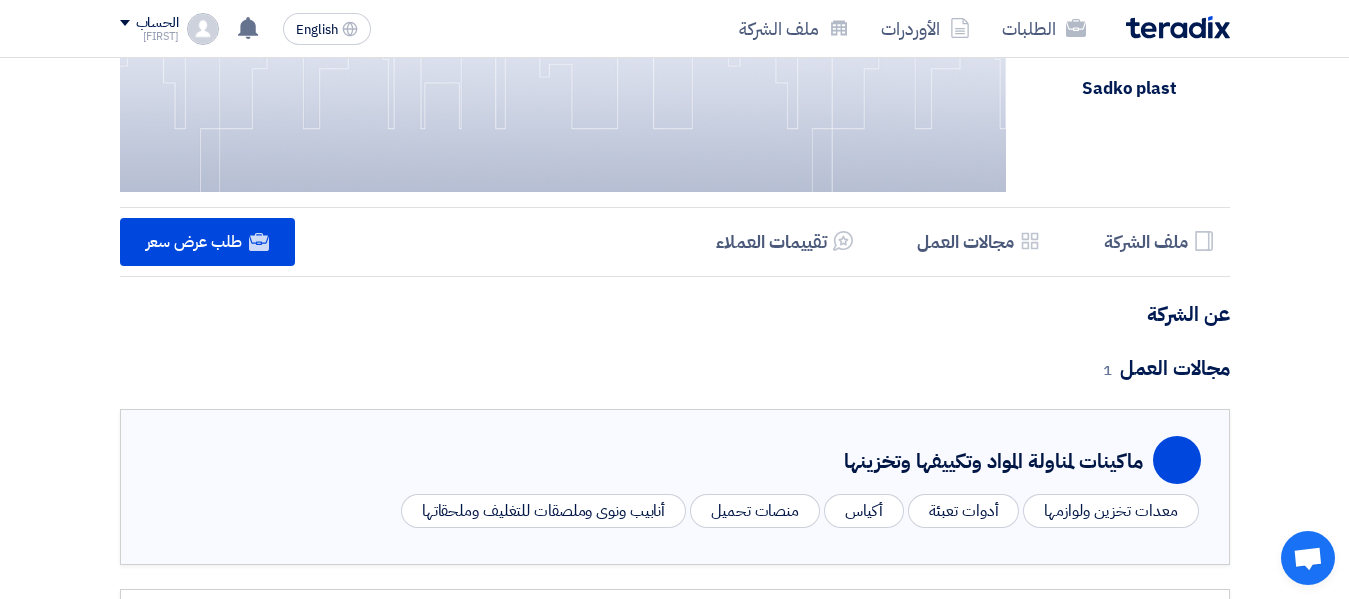 scroll, scrollTop: 226, scrollLeft: 0, axis: vertical 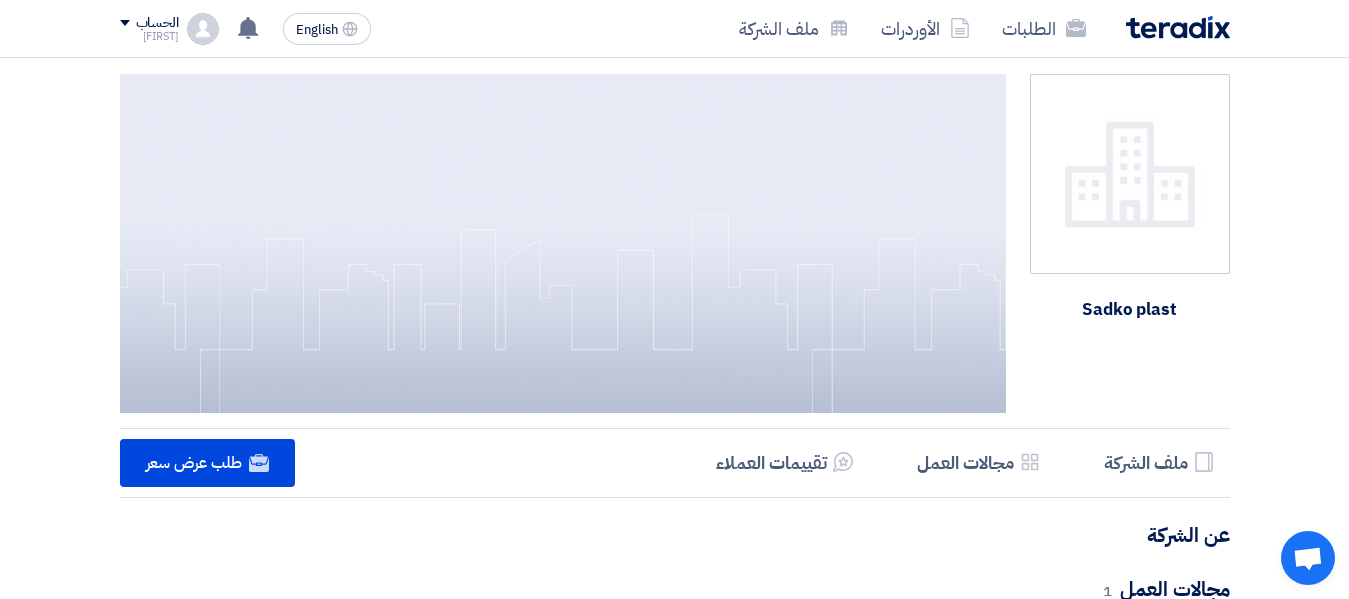 click 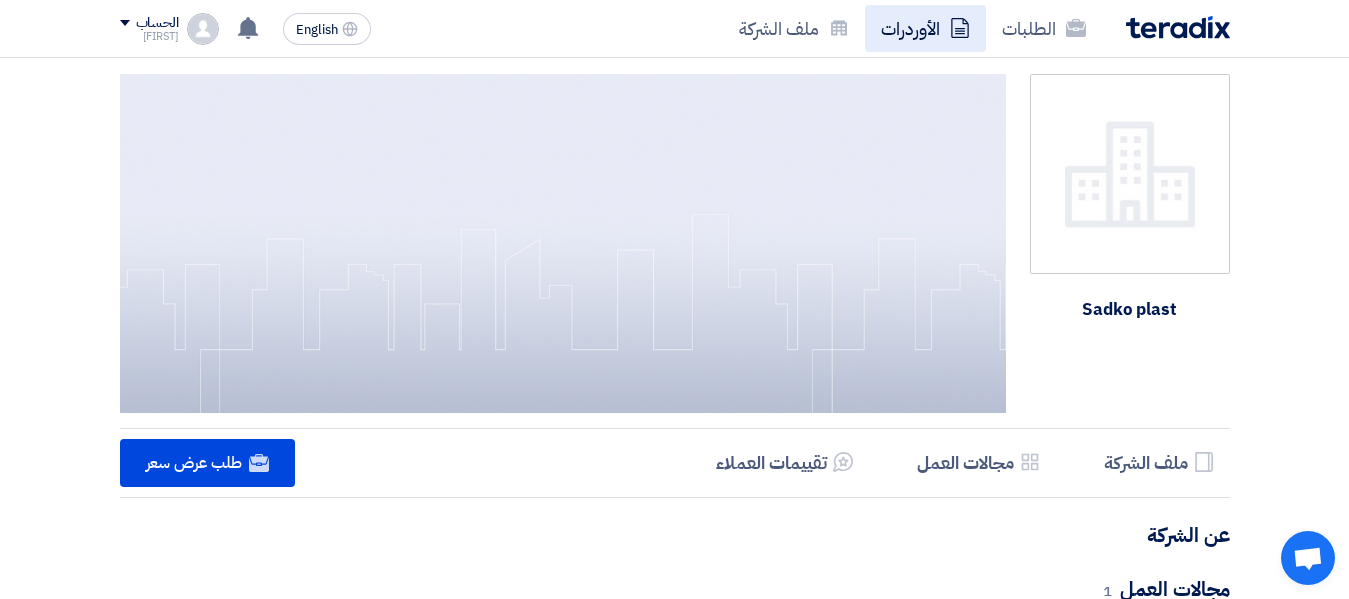 click on "الأوردرات" 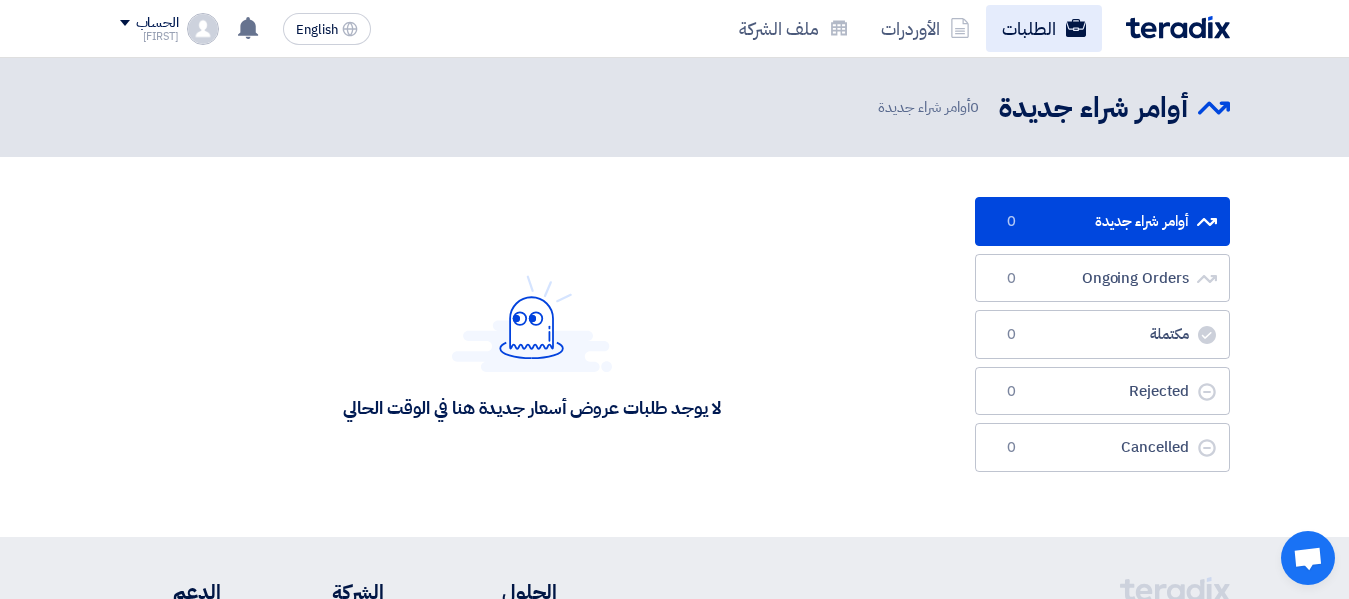 click on "الطلبات" 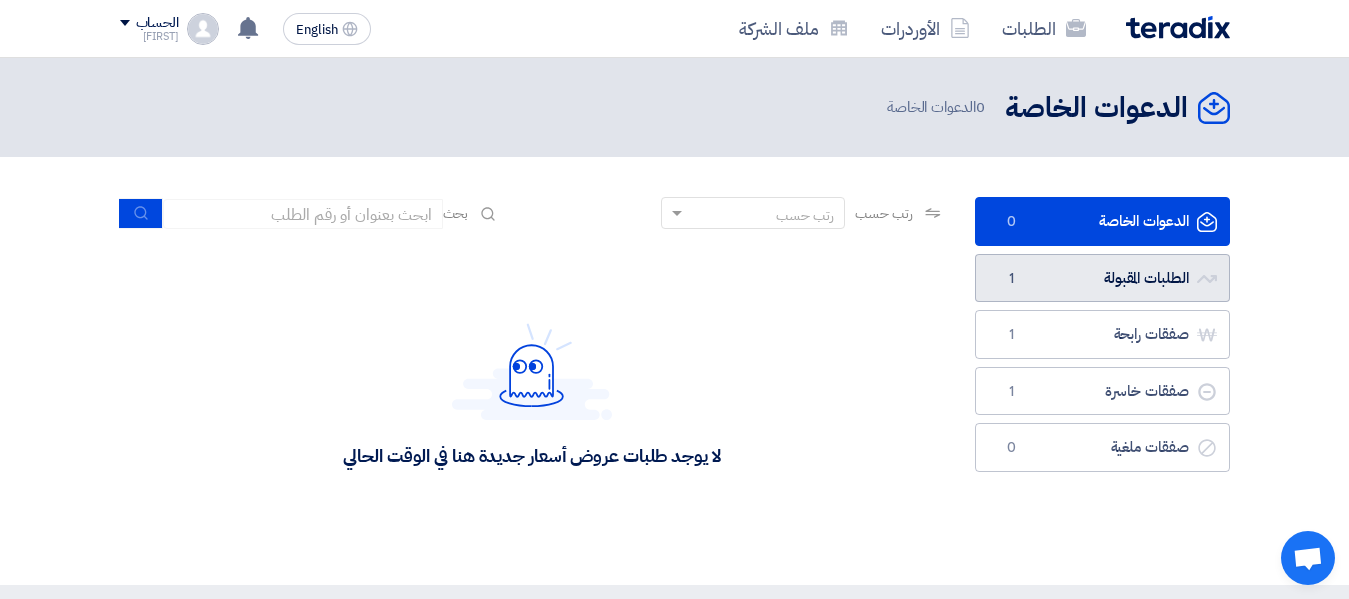 click on "الطلبات المقبولة
الطلبات المقبولة
1" 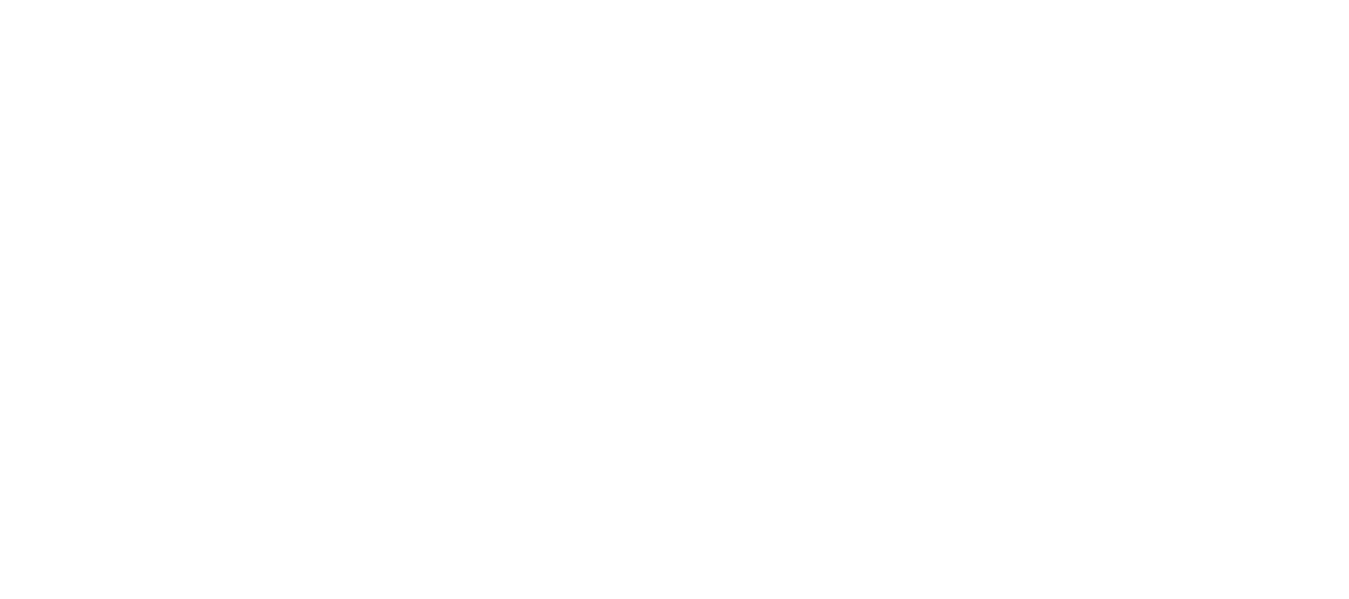 scroll, scrollTop: 0, scrollLeft: 0, axis: both 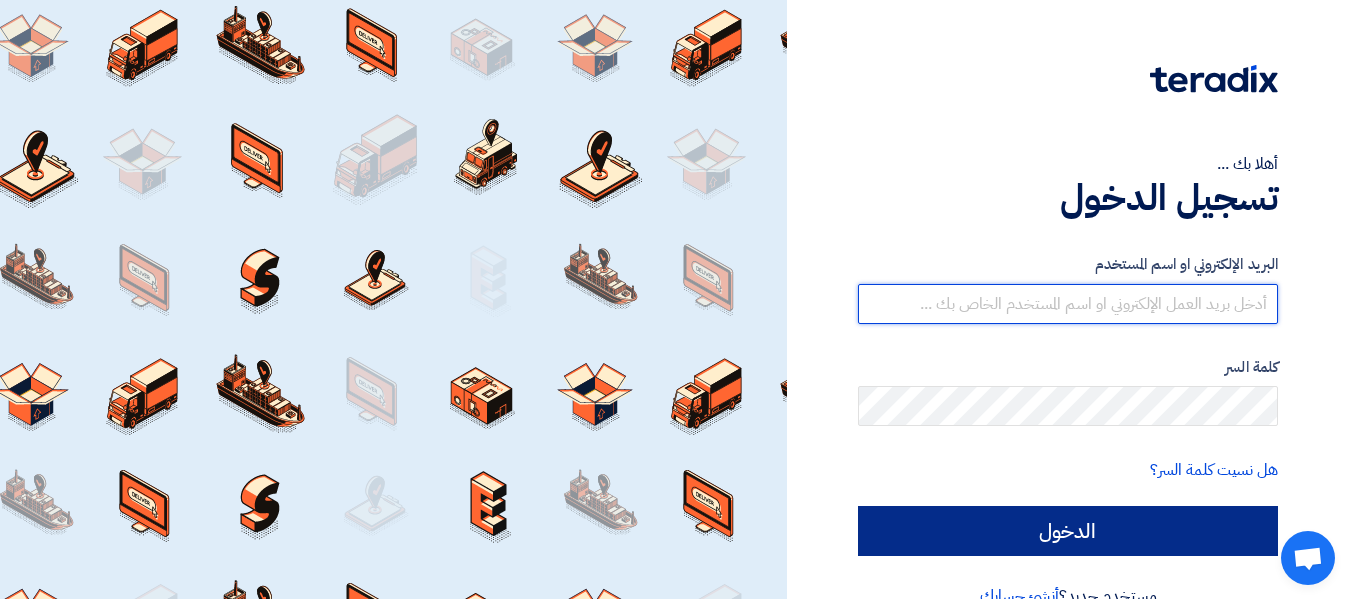 type on "[EMAIL]" 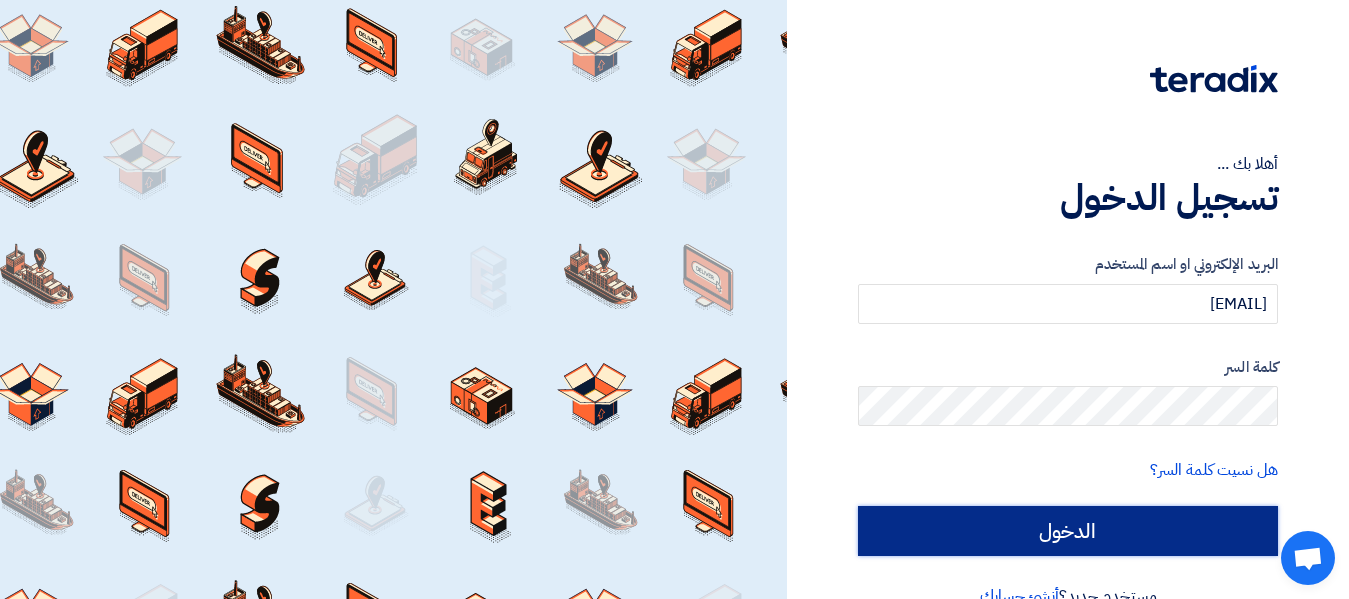 click on "الدخول" 